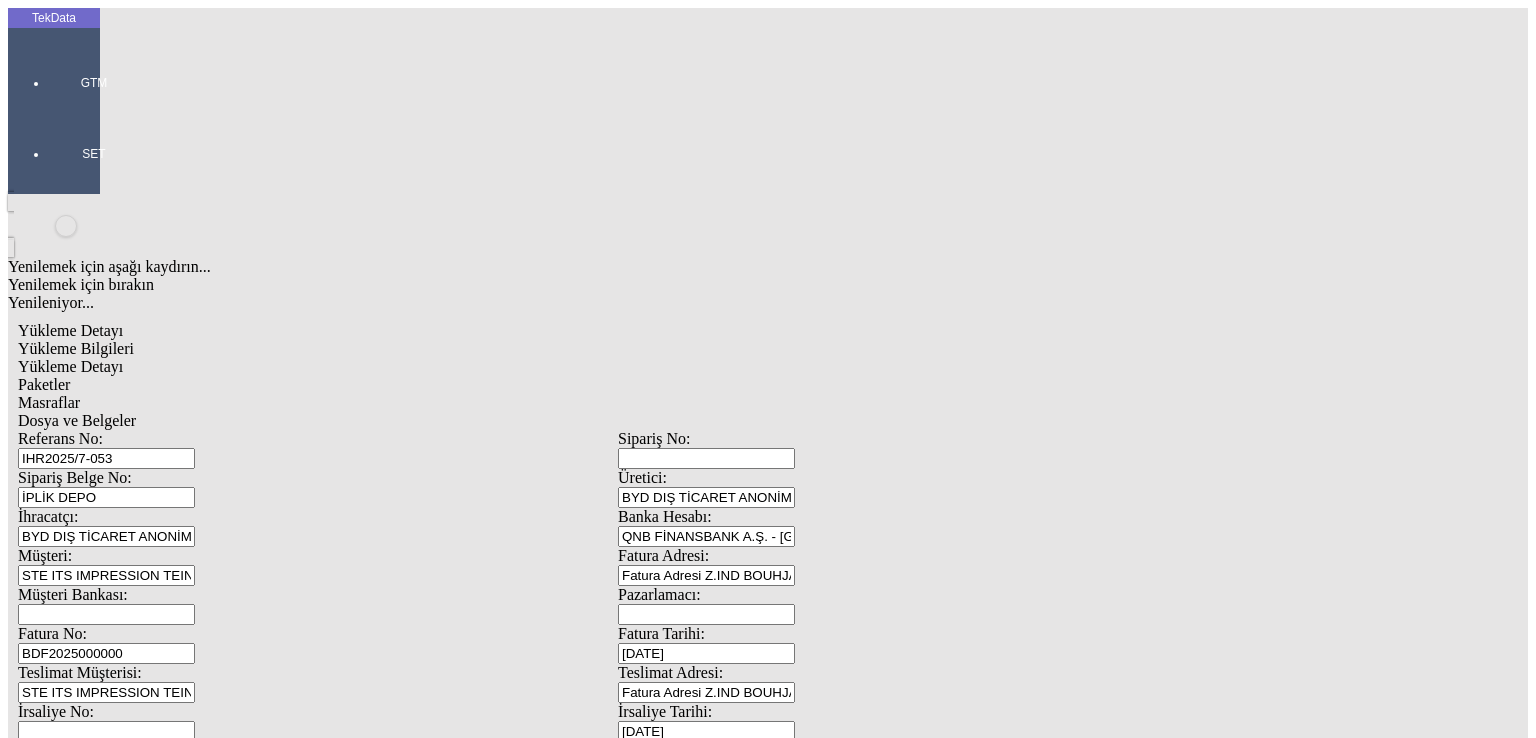 scroll, scrollTop: 0, scrollLeft: 0, axis: both 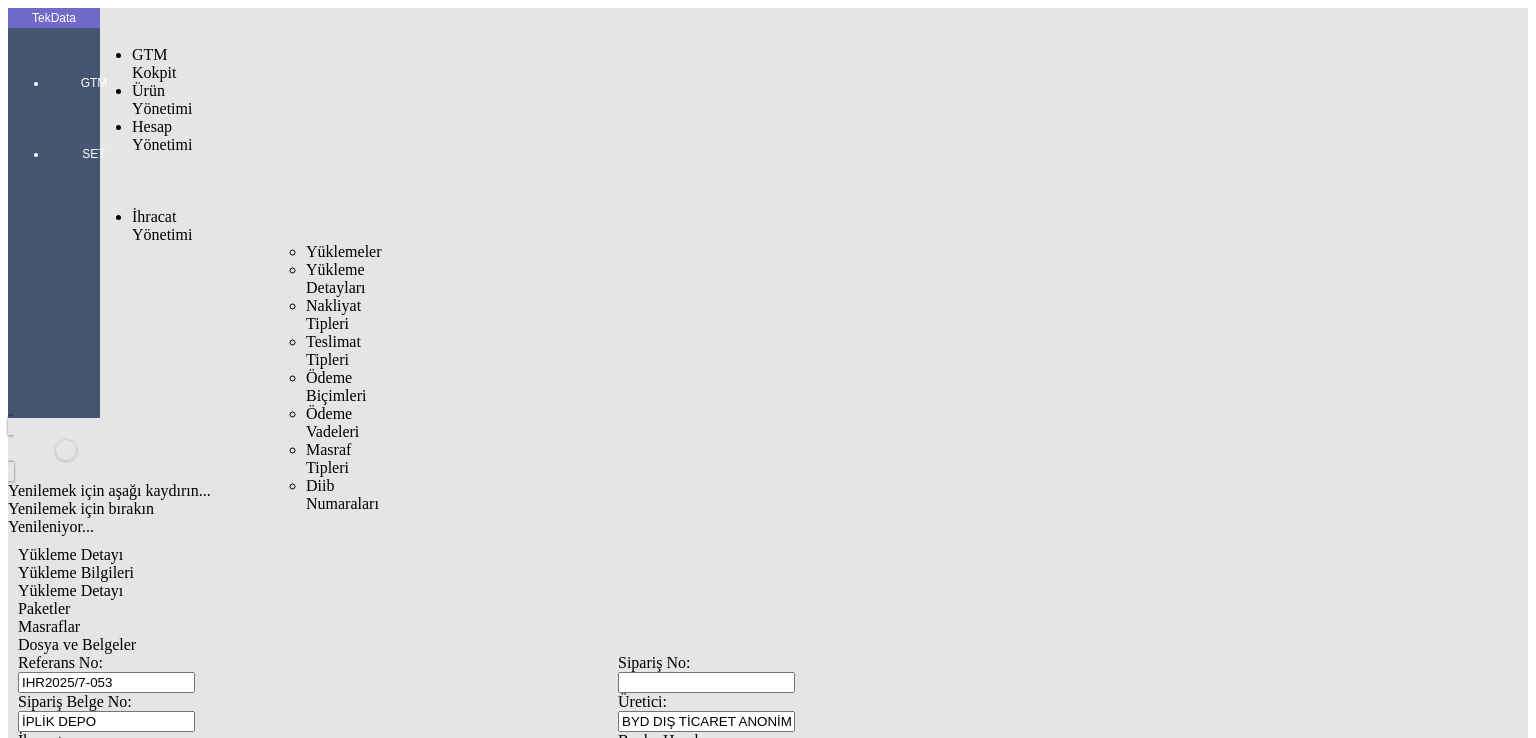 drag, startPoint x: 38, startPoint y: 61, endPoint x: 116, endPoint y: 117, distance: 96.02083 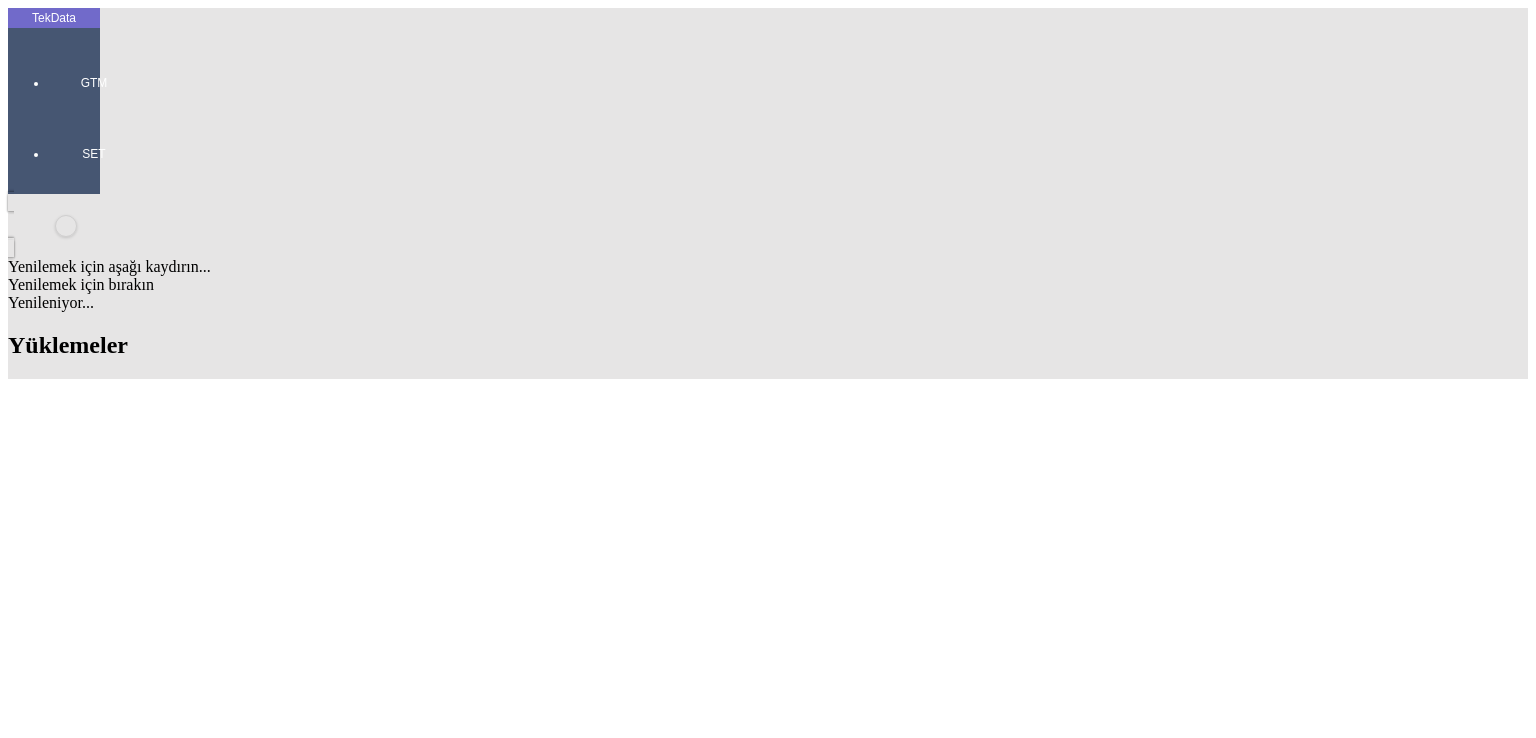 scroll, scrollTop: 1768, scrollLeft: 0, axis: vertical 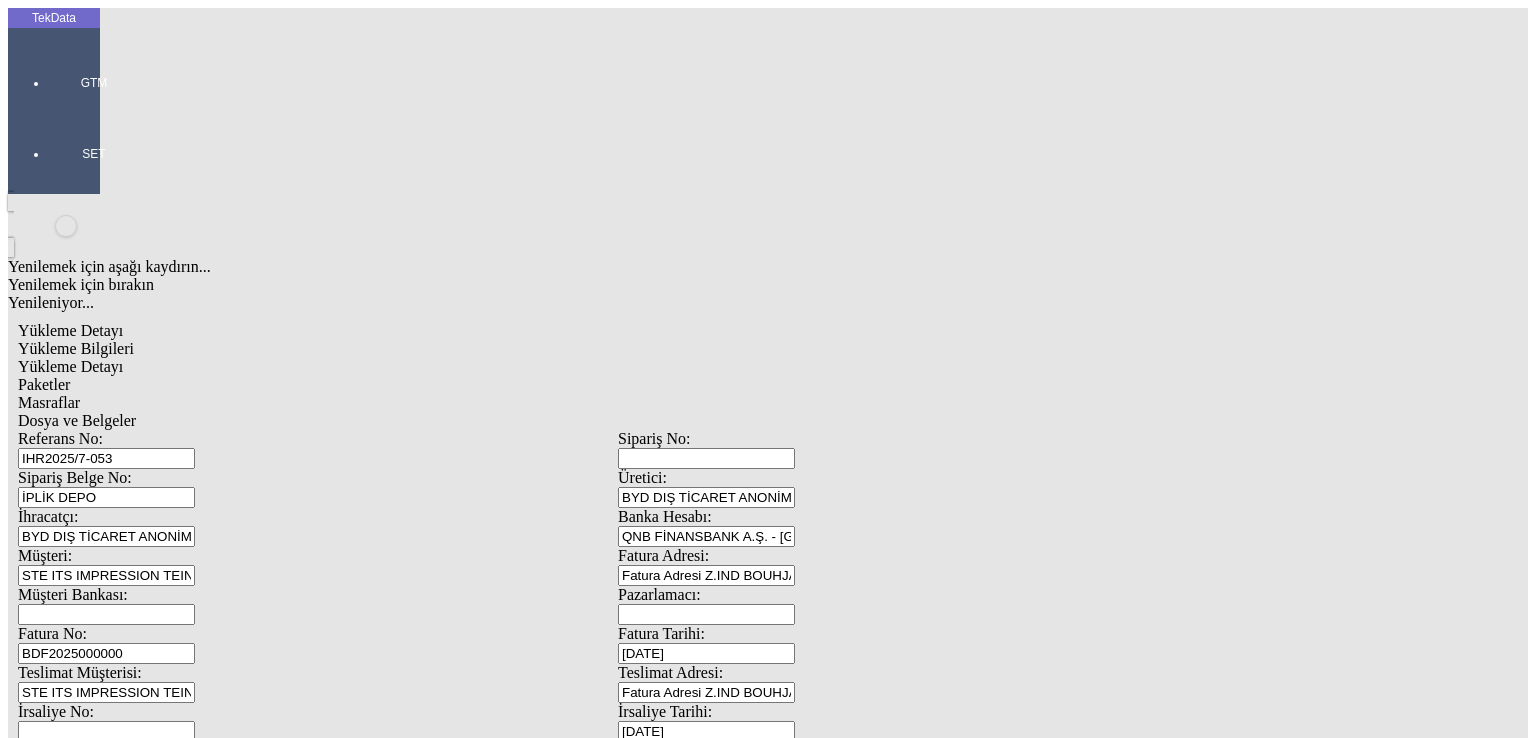 click on "BDF2025000000" at bounding box center (106, 653) 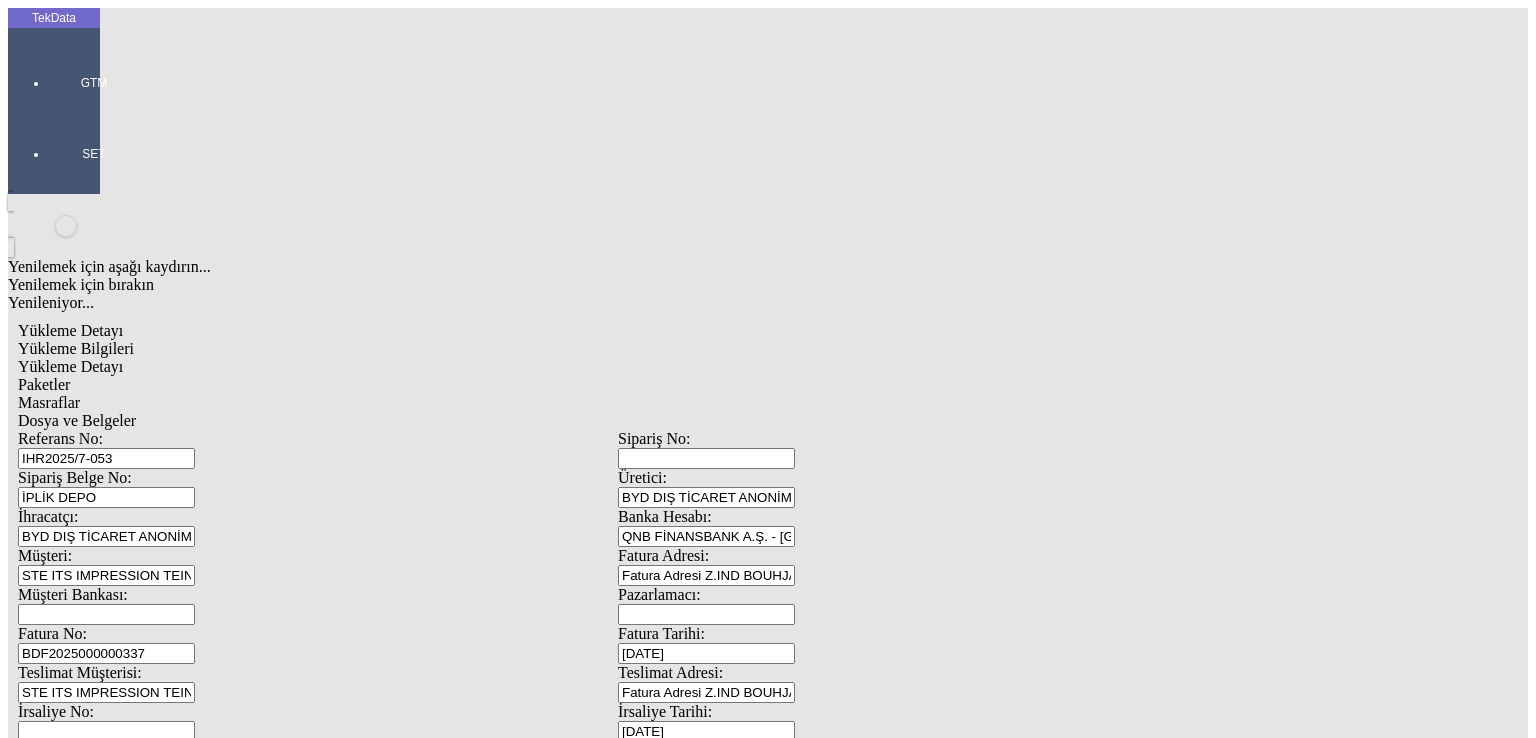 type on "BDF2025000000337" 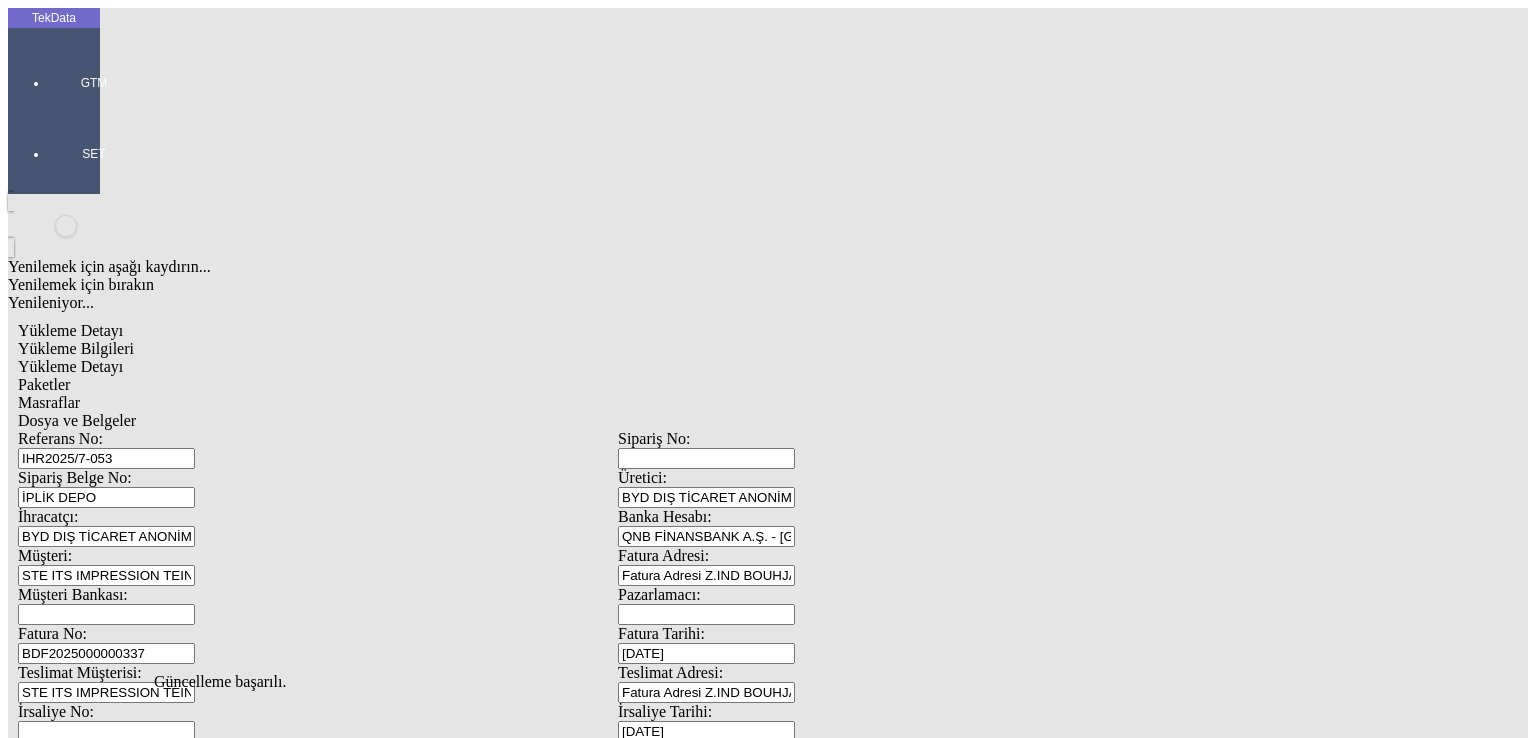 scroll, scrollTop: 0, scrollLeft: 0, axis: both 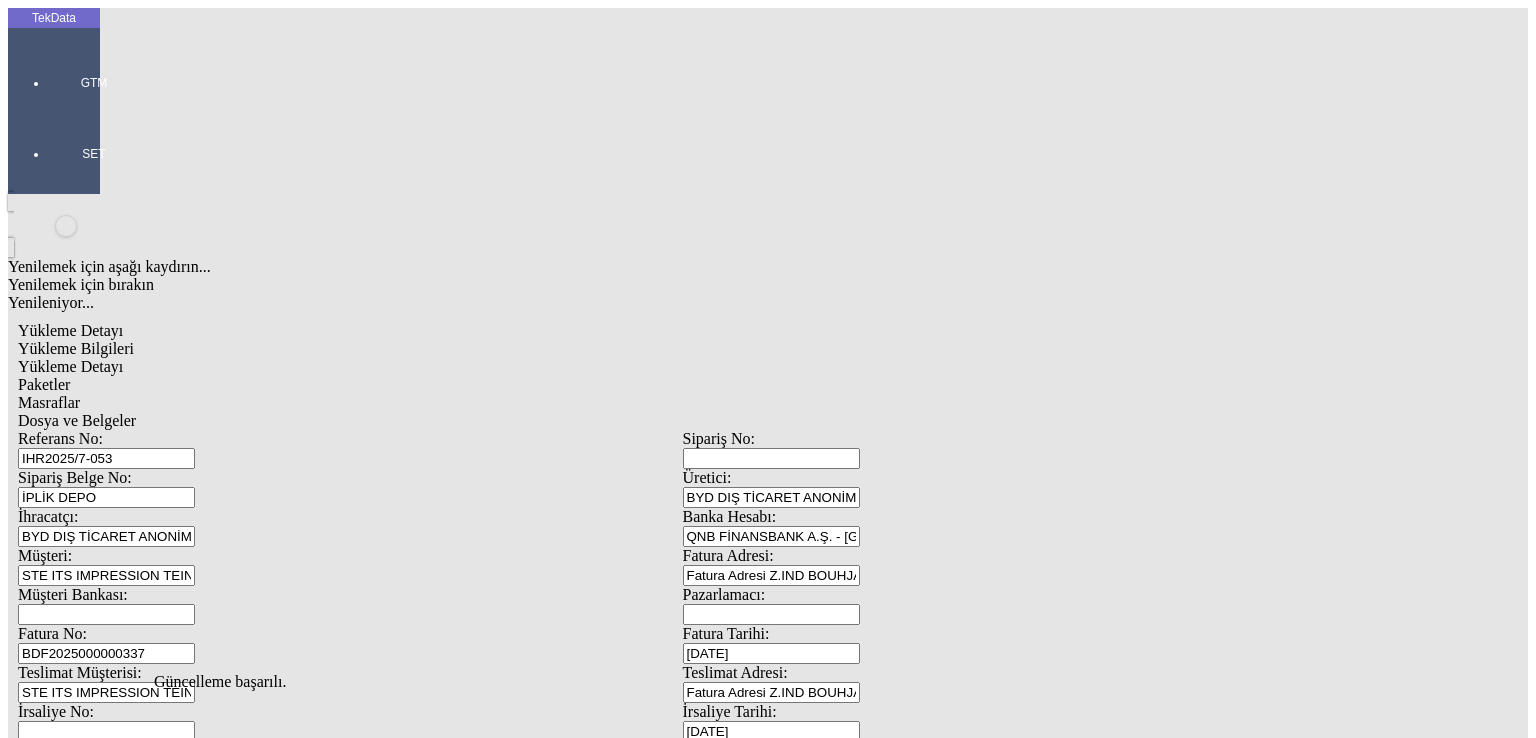 click at bounding box center [682, 1496] 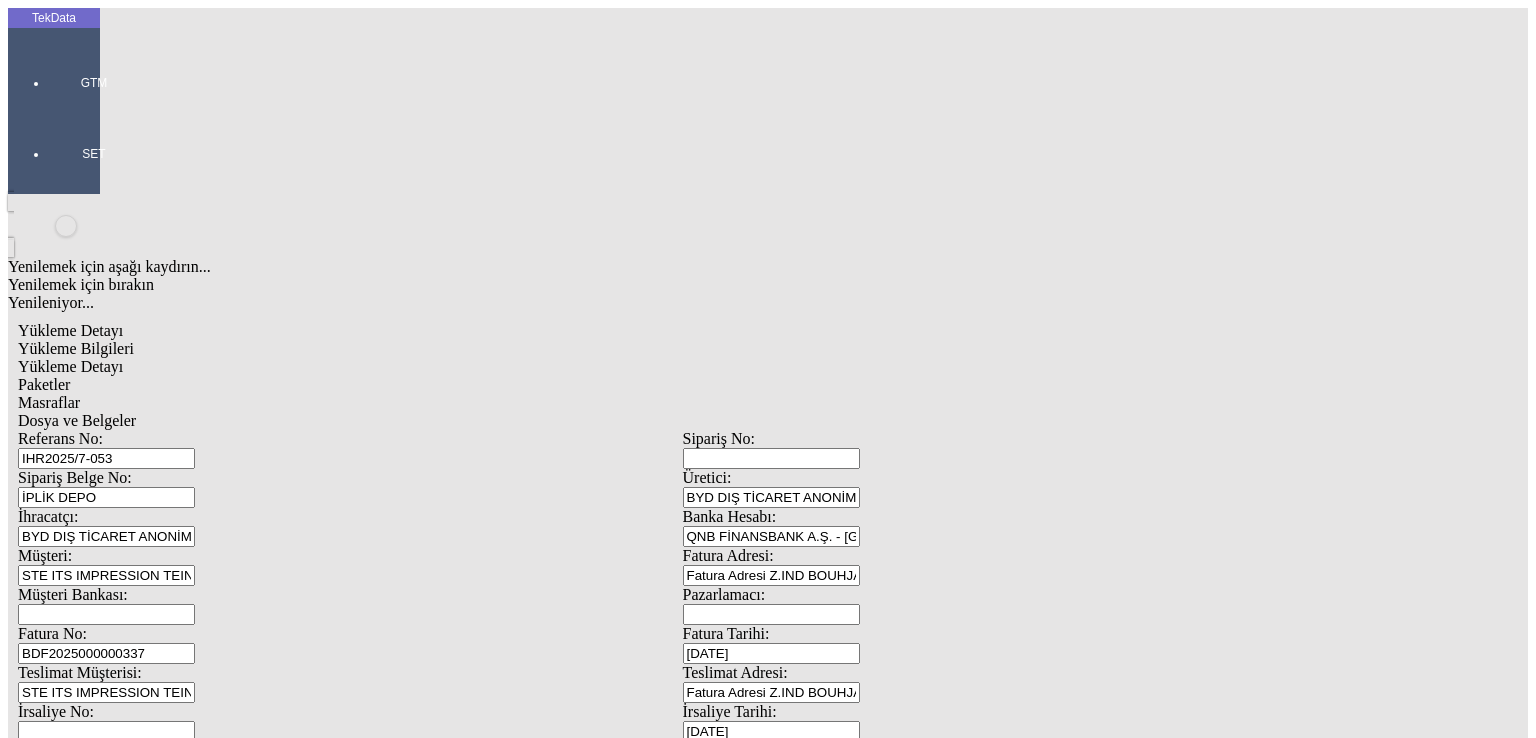 drag, startPoint x: 247, startPoint y: 337, endPoint x: 140, endPoint y: 331, distance: 107.16809 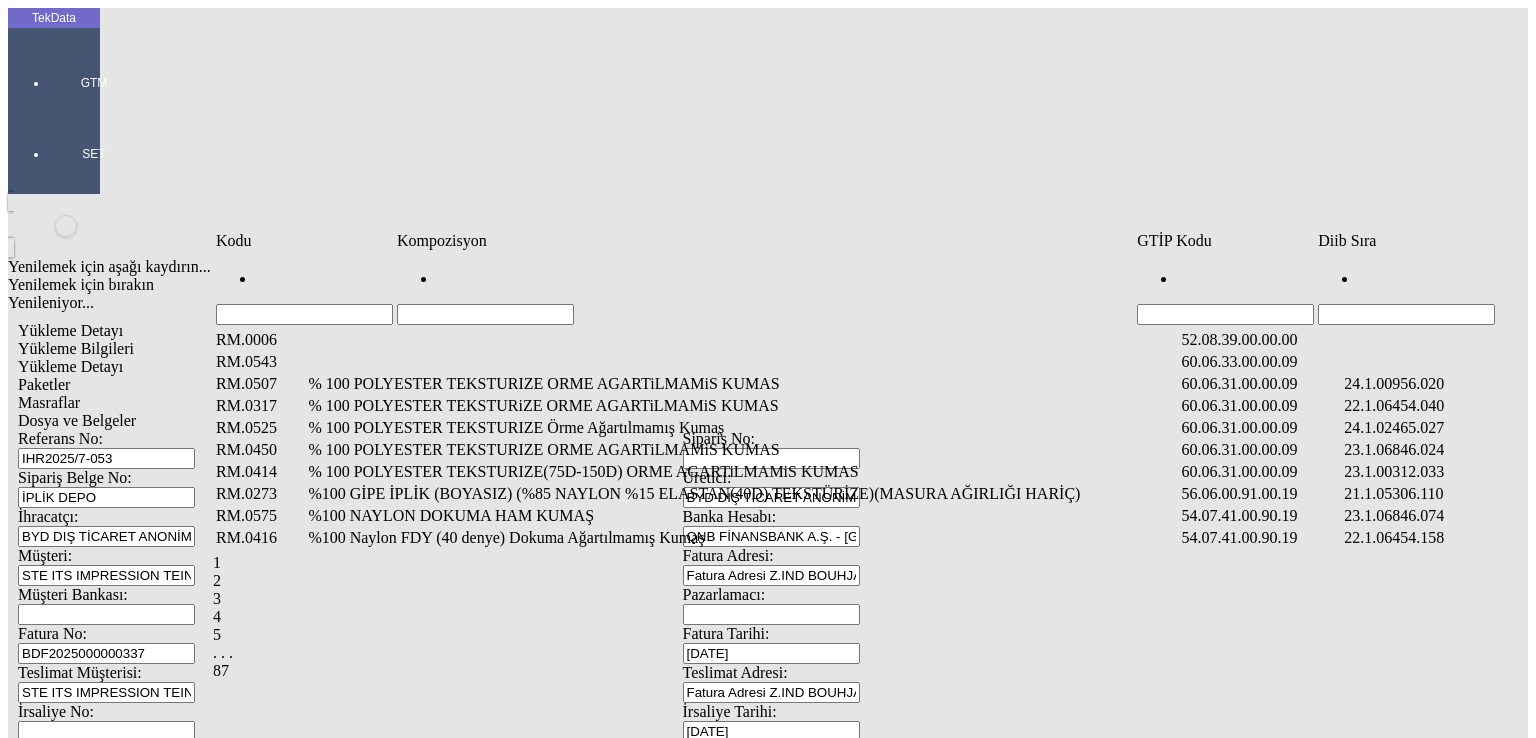 click at bounding box center (1406, 314) 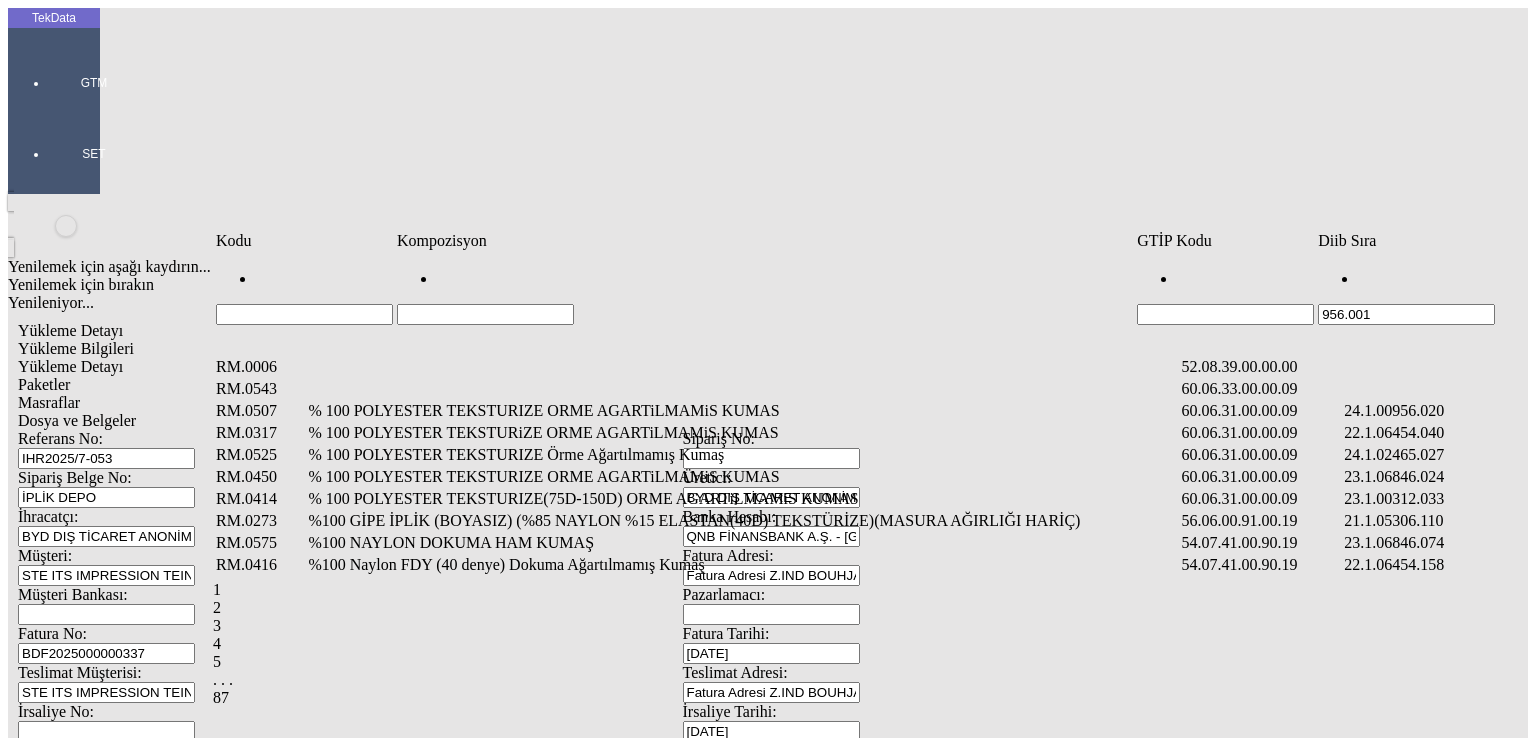 type on "956.001" 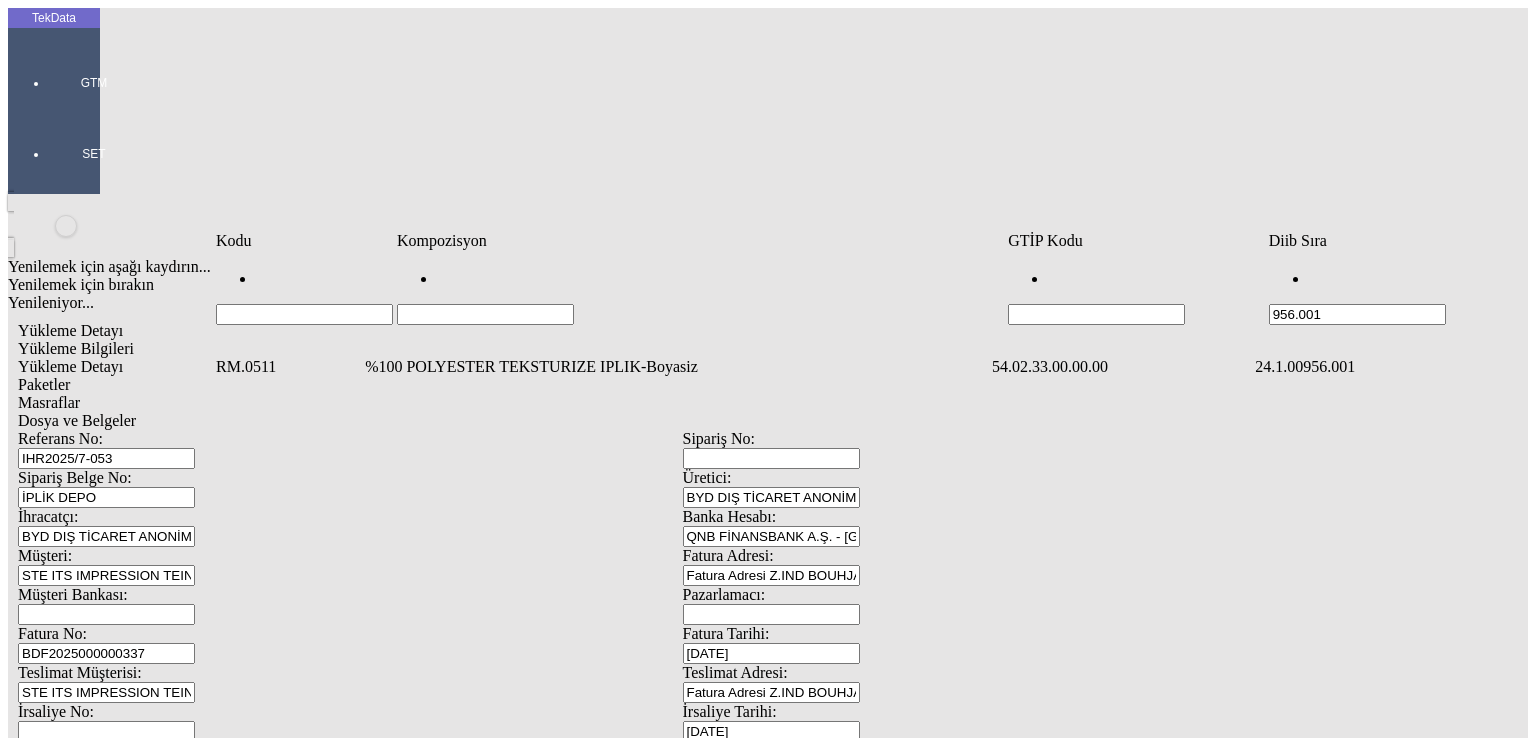 click on "%100 POLYESTER TEKSTURIZE IPLIK-Boyasiz" at bounding box center (676, 367) 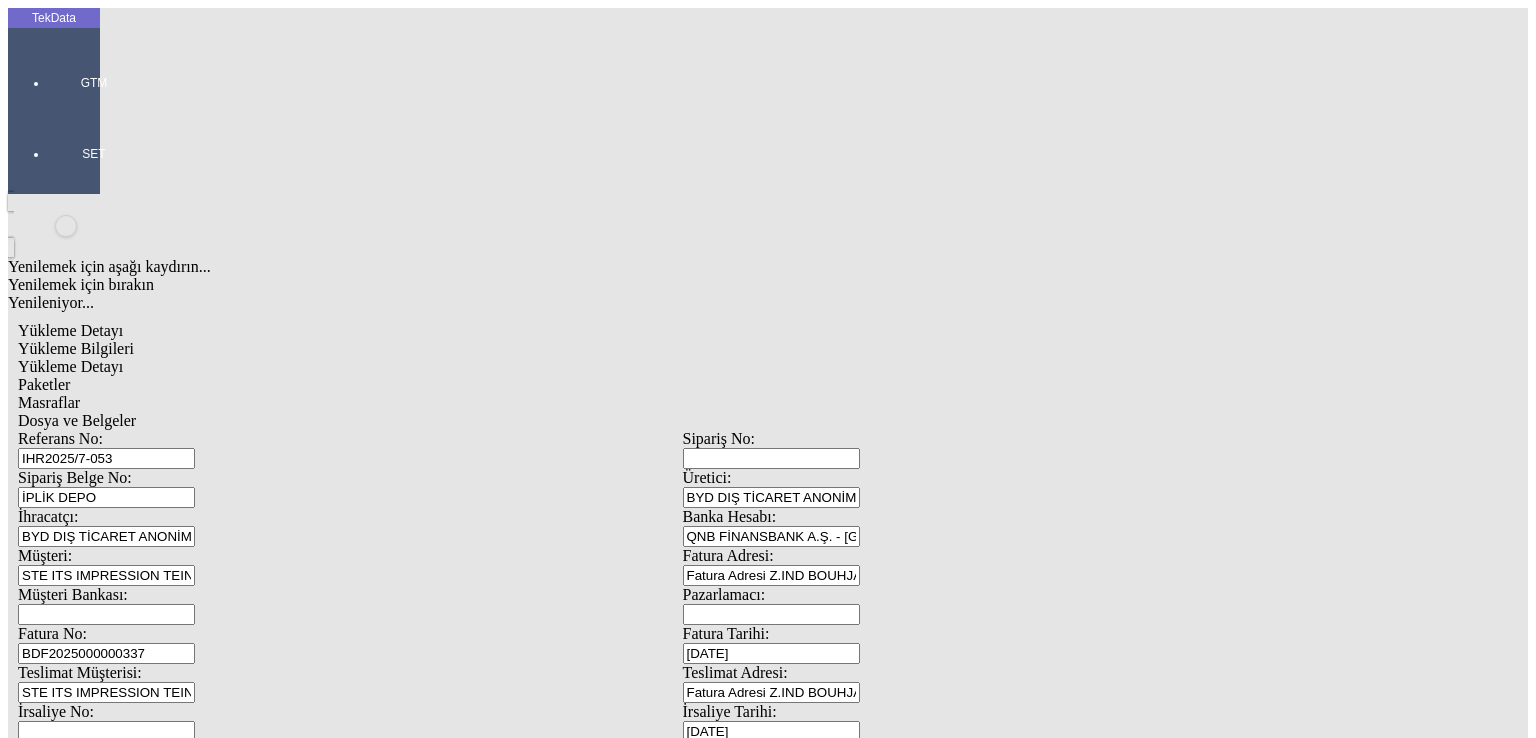 click on "Miktarı:  *" at bounding box center (109, 1925) 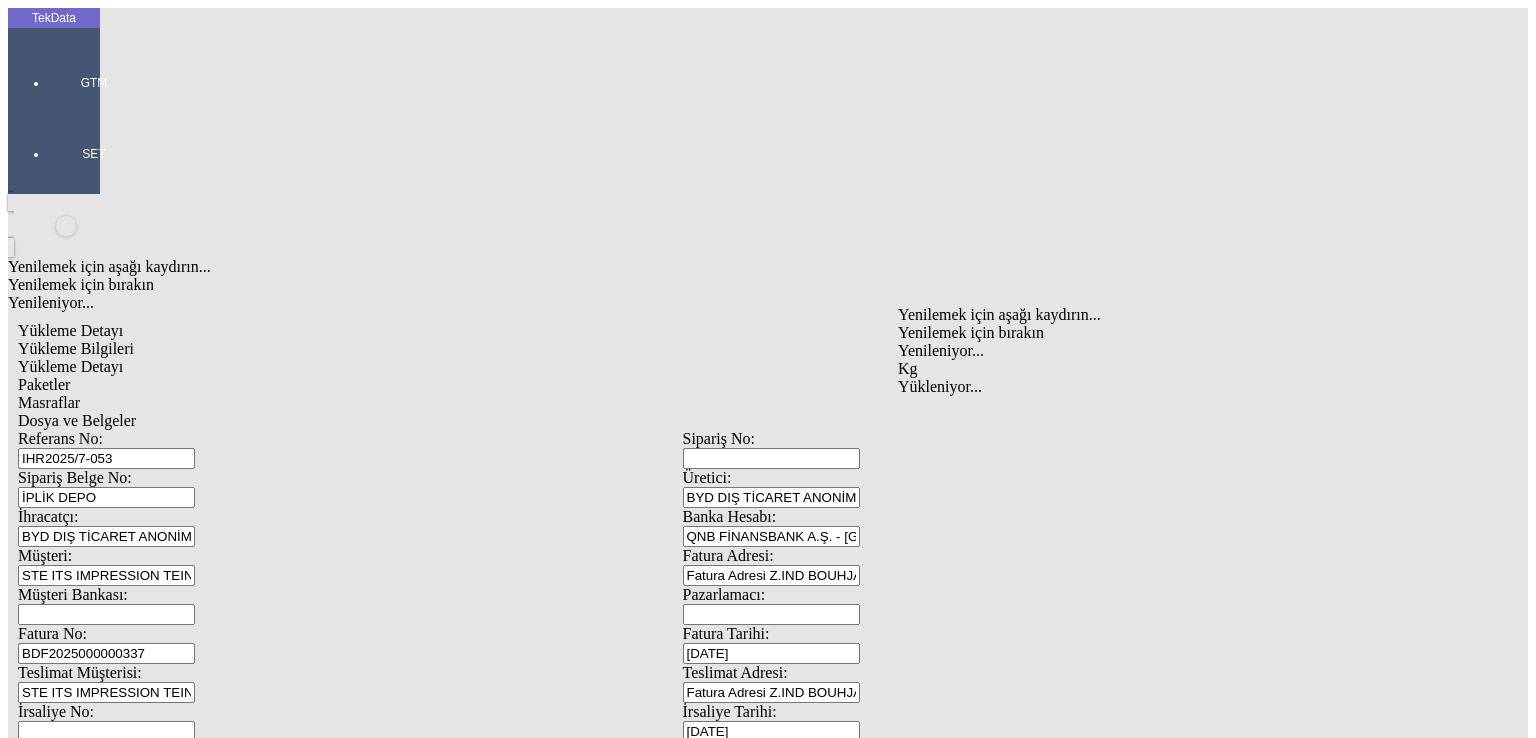 click on "Para Birimi:" at bounding box center [286, 1964] 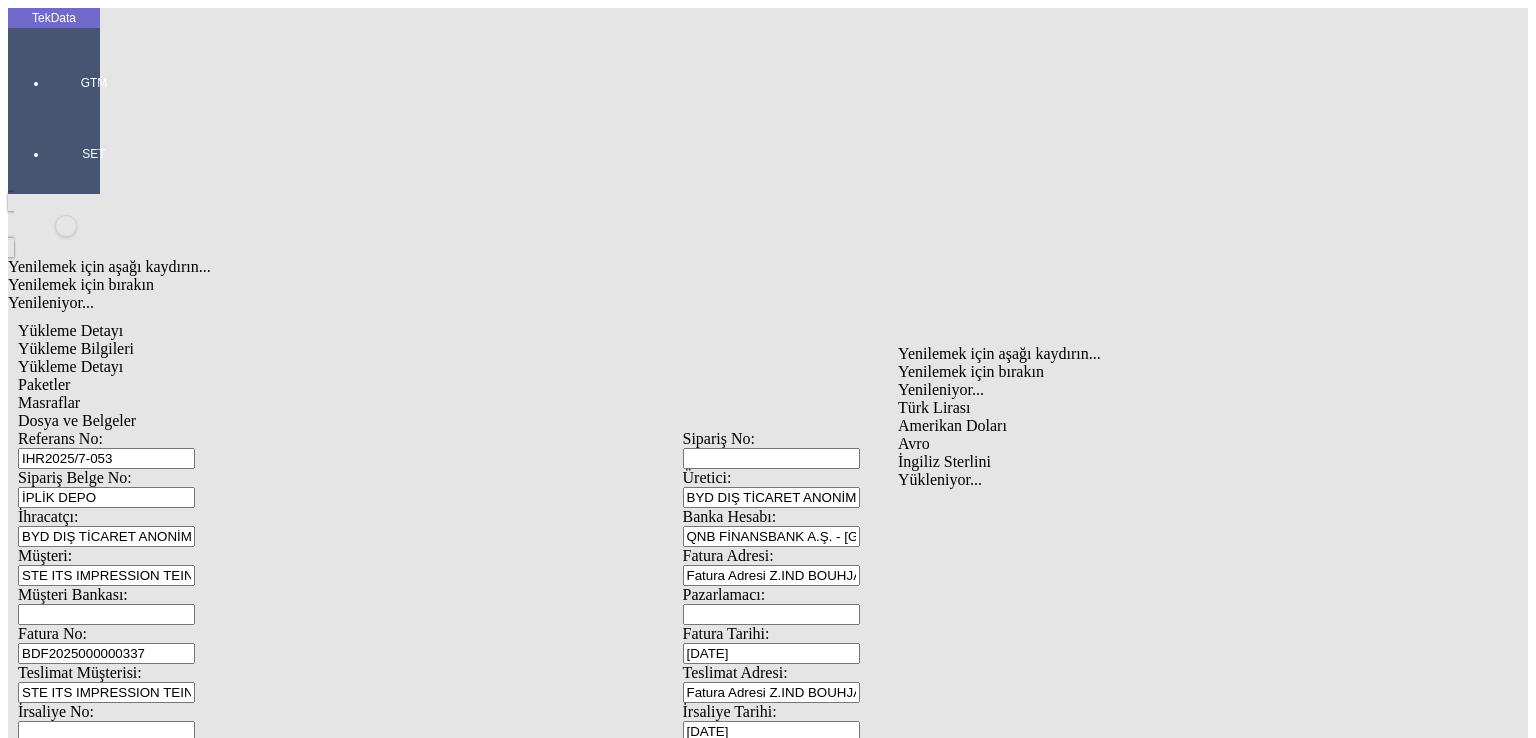 click on "Birimi:  *" at bounding box center [498, 1925] 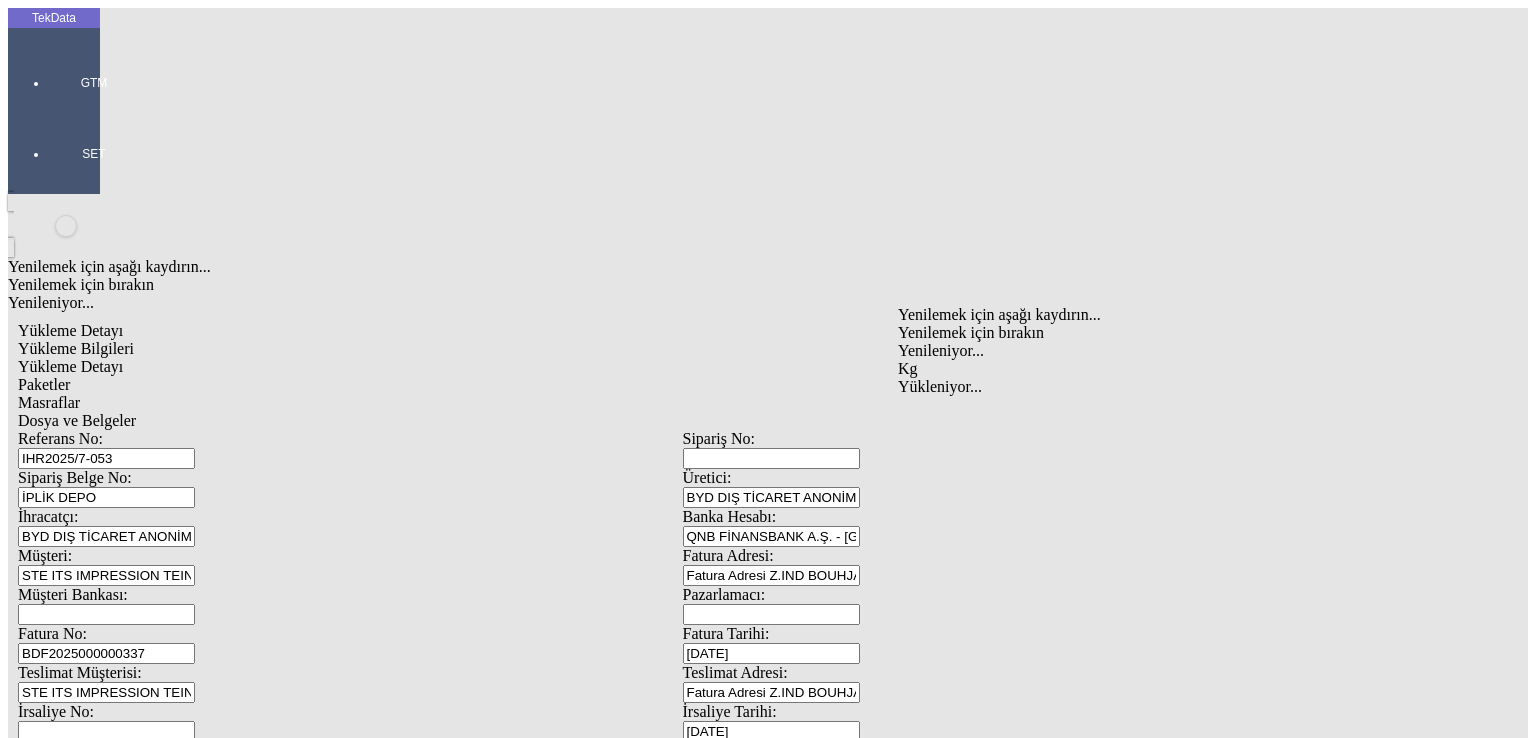 click on "Kg" at bounding box center (1198, 369) 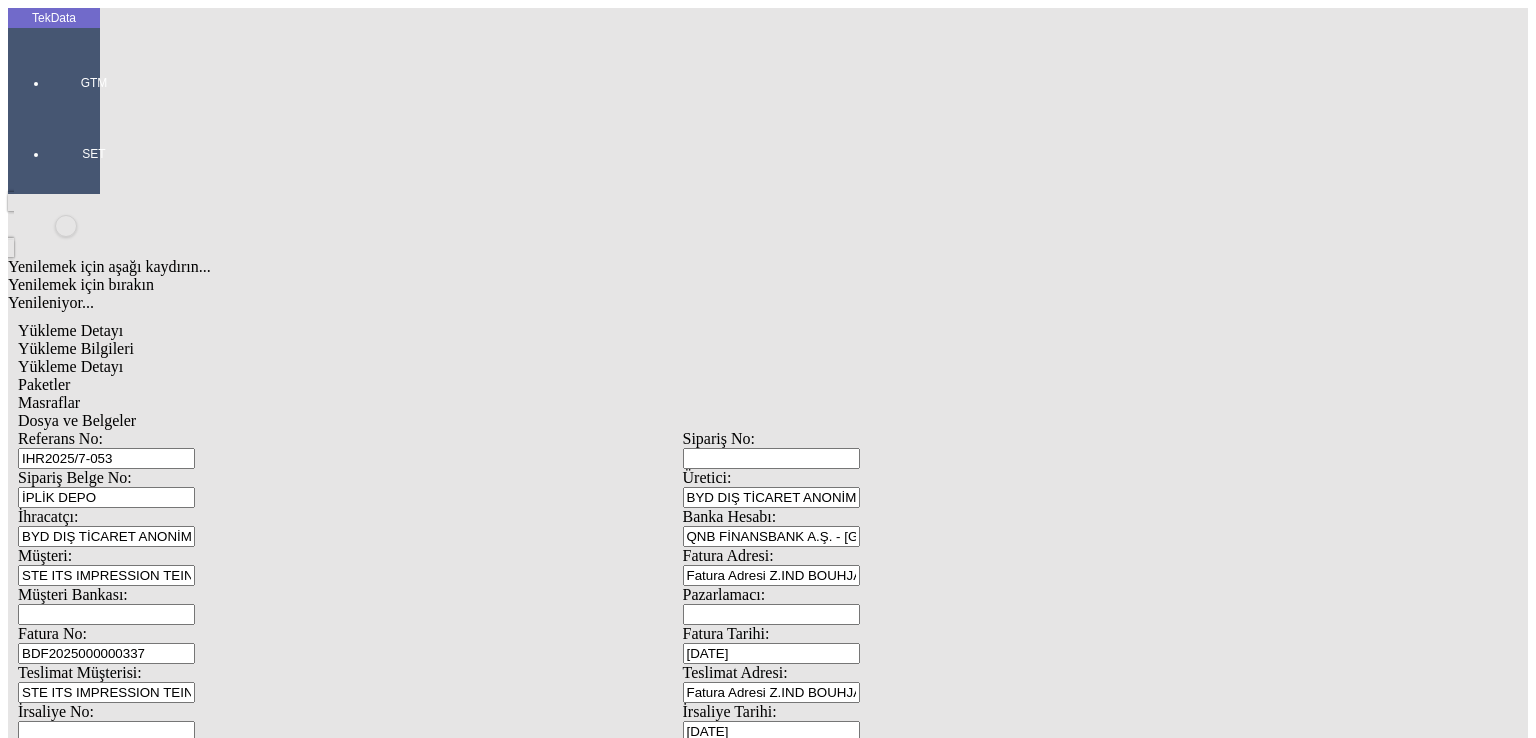 click on "Birim Fiyatı:" at bounding box center (215, 1975) 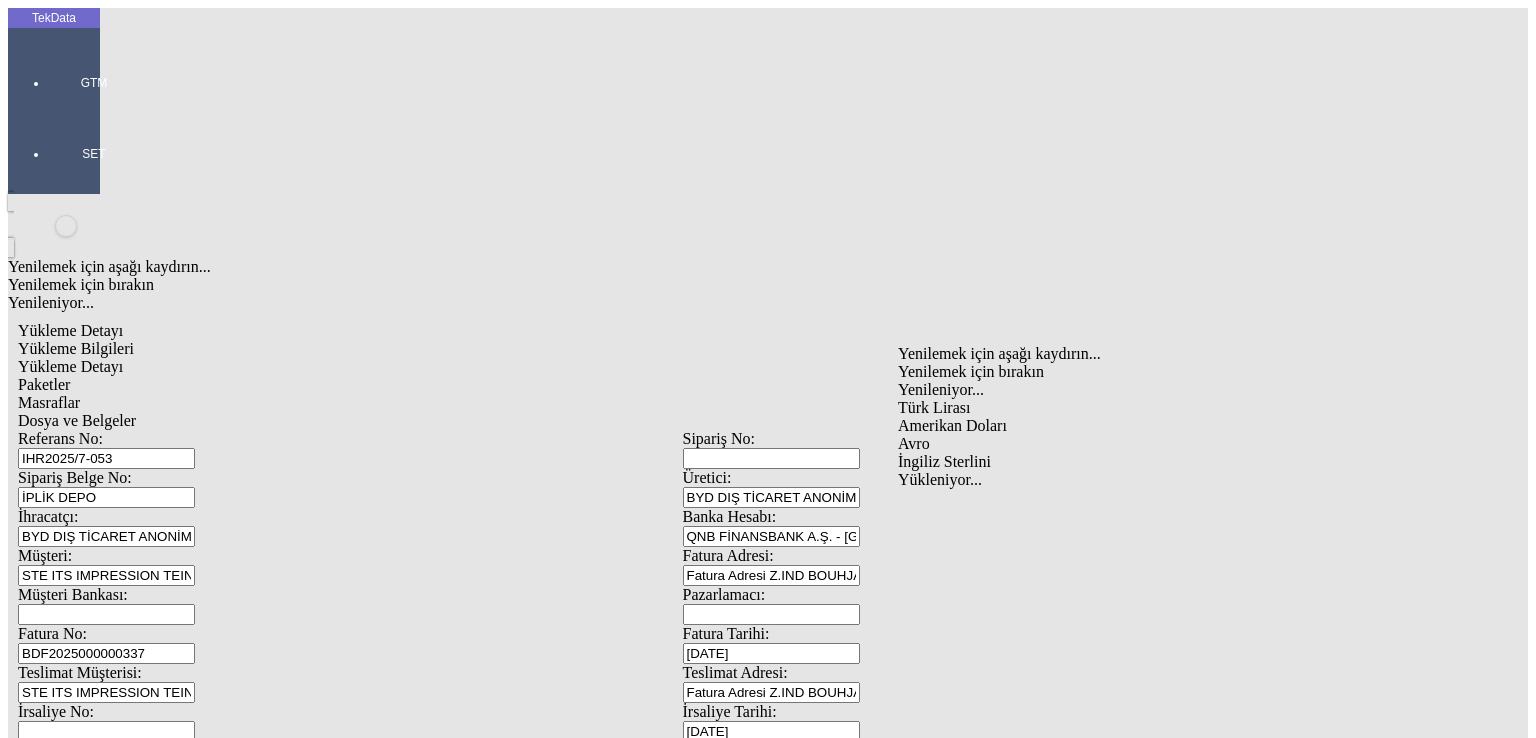 click on "Amerikan Doları" at bounding box center [1198, 426] 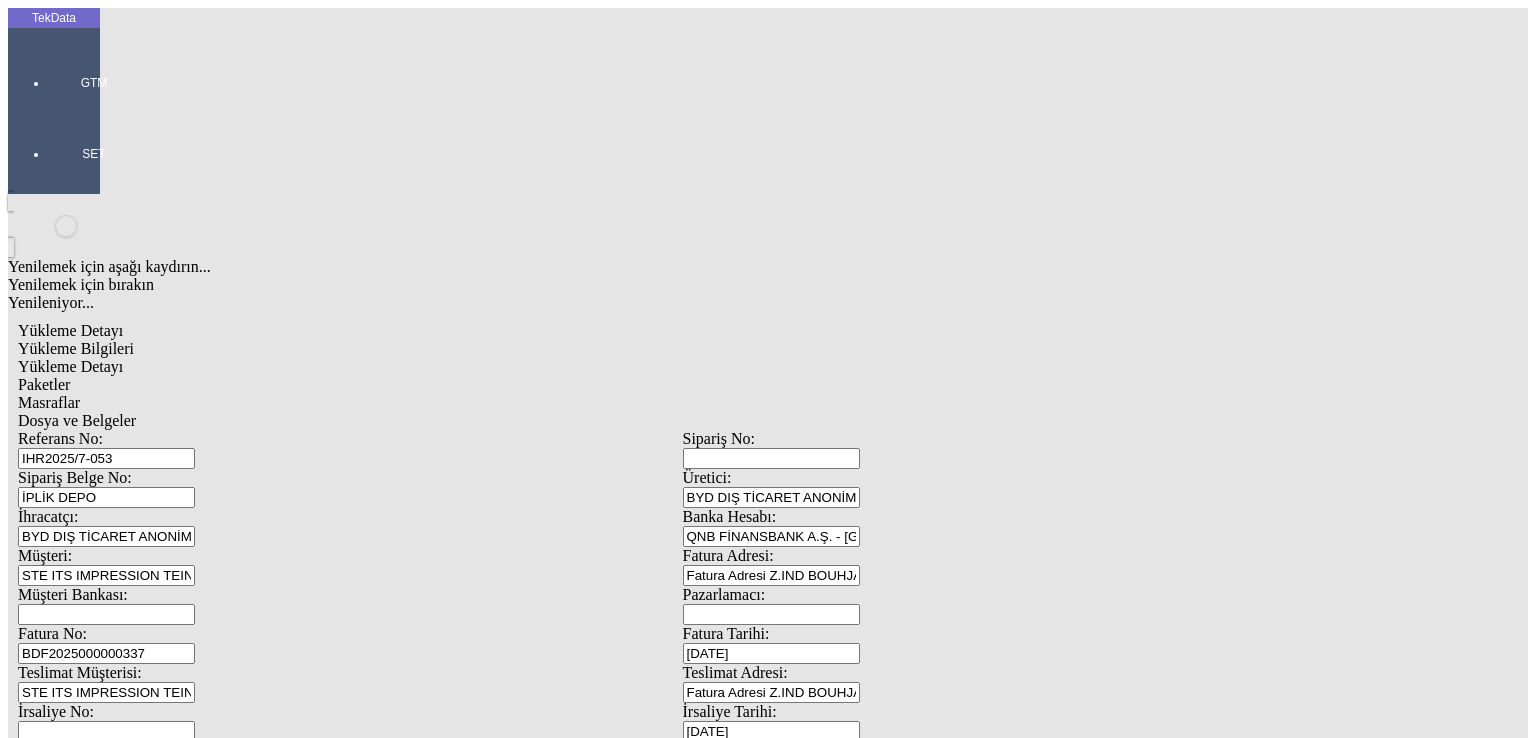 click on "En:" at bounding box center [109, 2023] 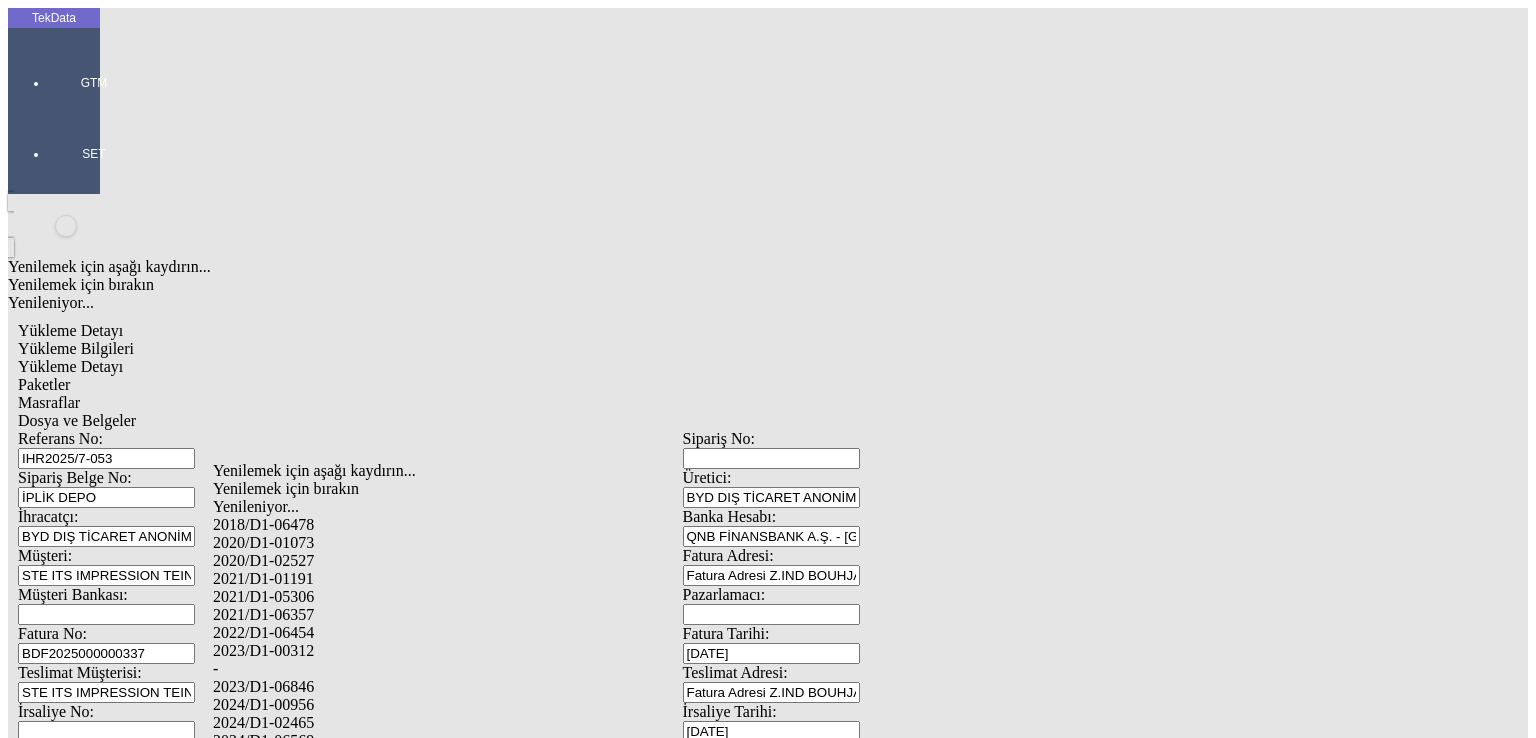 drag, startPoint x: 304, startPoint y: 675, endPoint x: 451, endPoint y: 662, distance: 147.57372 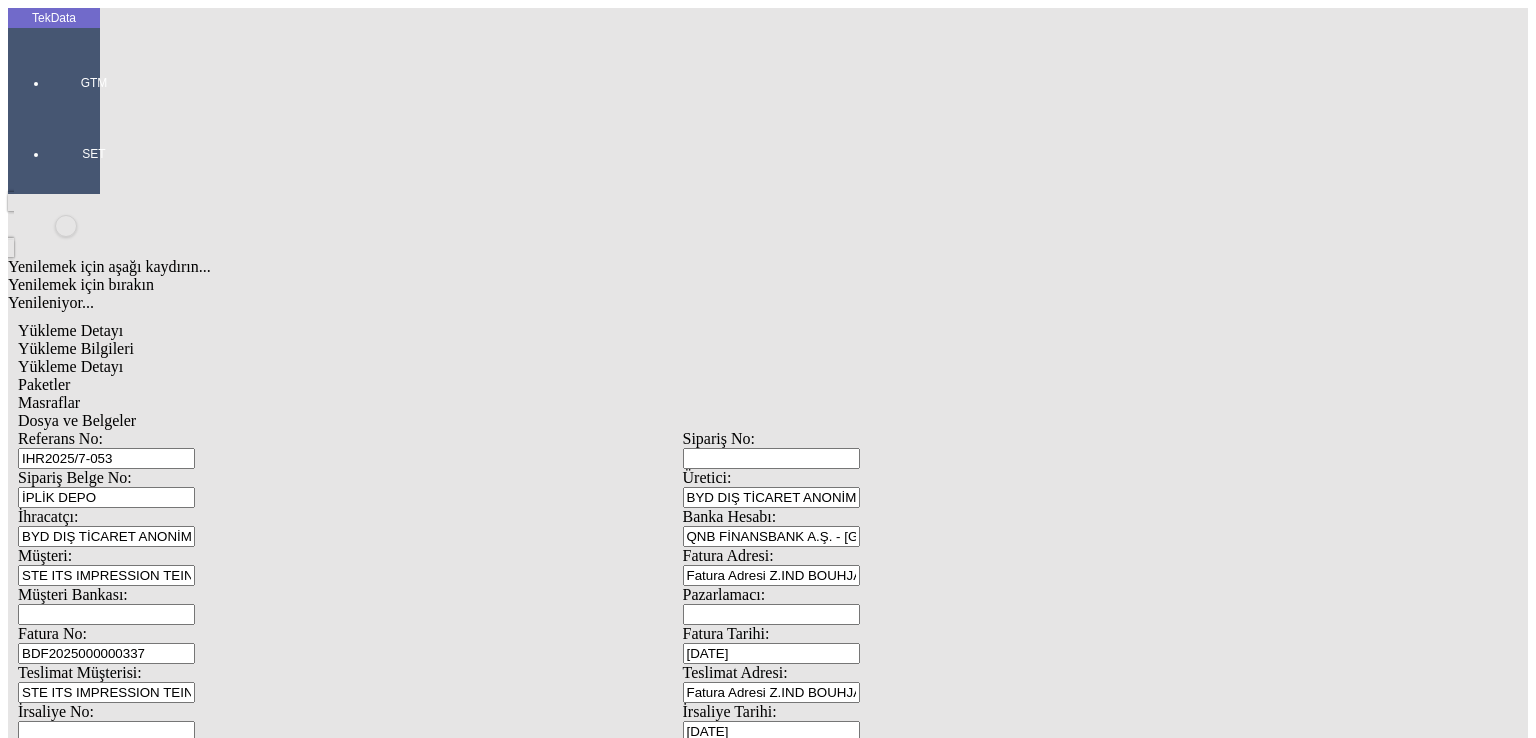 click on "Kaydet" at bounding box center [44, 2460] 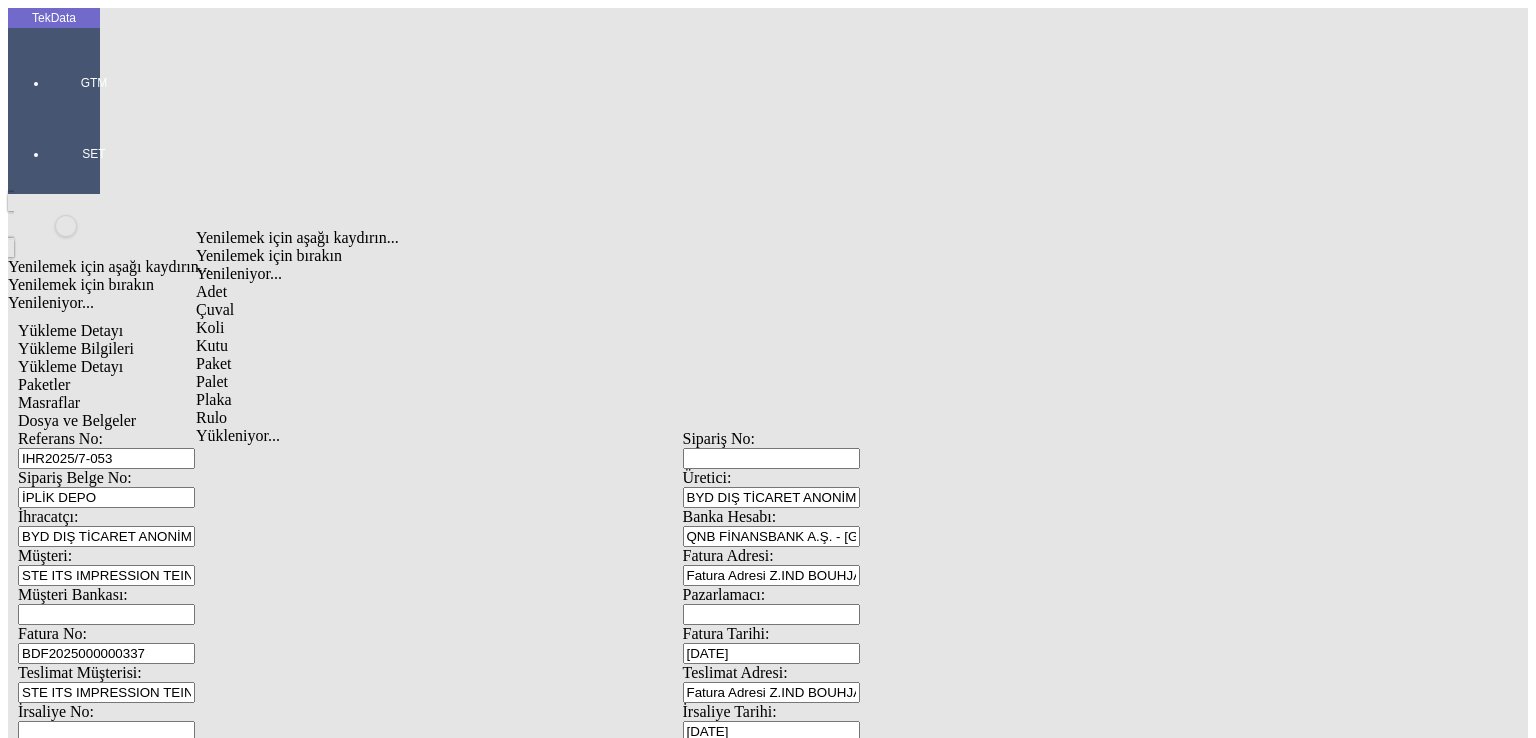 click on "Kutu" at bounding box center (497, 346) 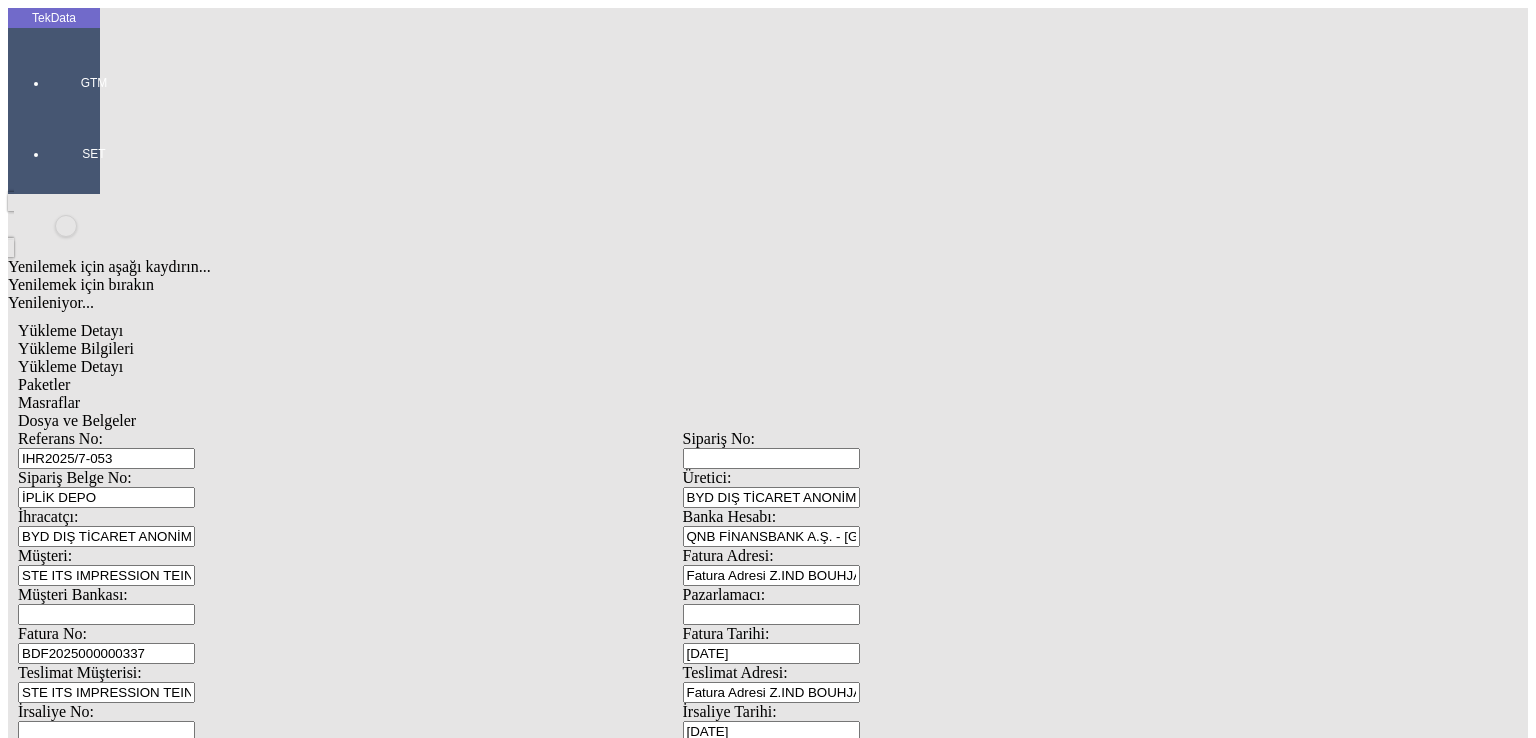 click on "Miktarı:" at bounding box center (499, 1993) 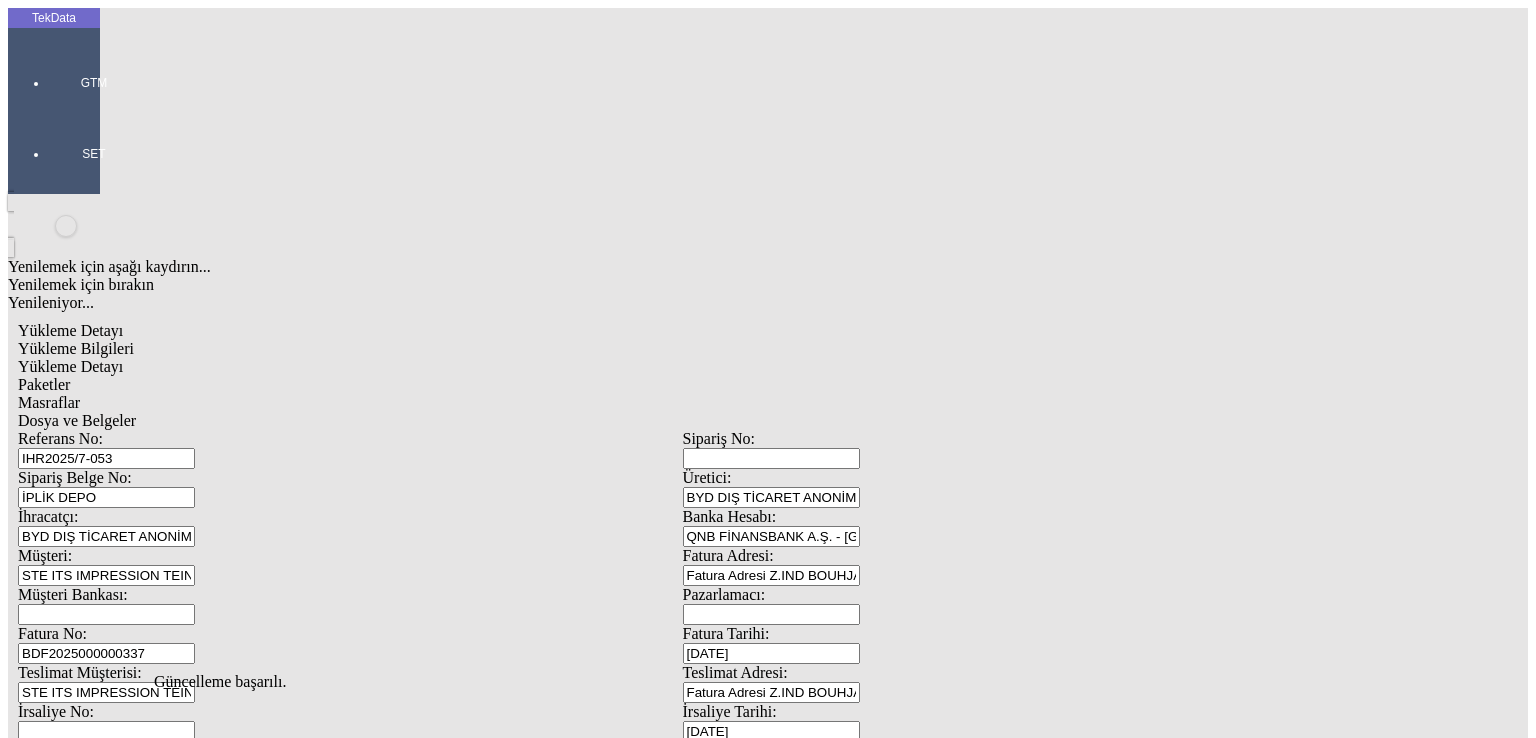click on "Masraflar" at bounding box center [682, 403] 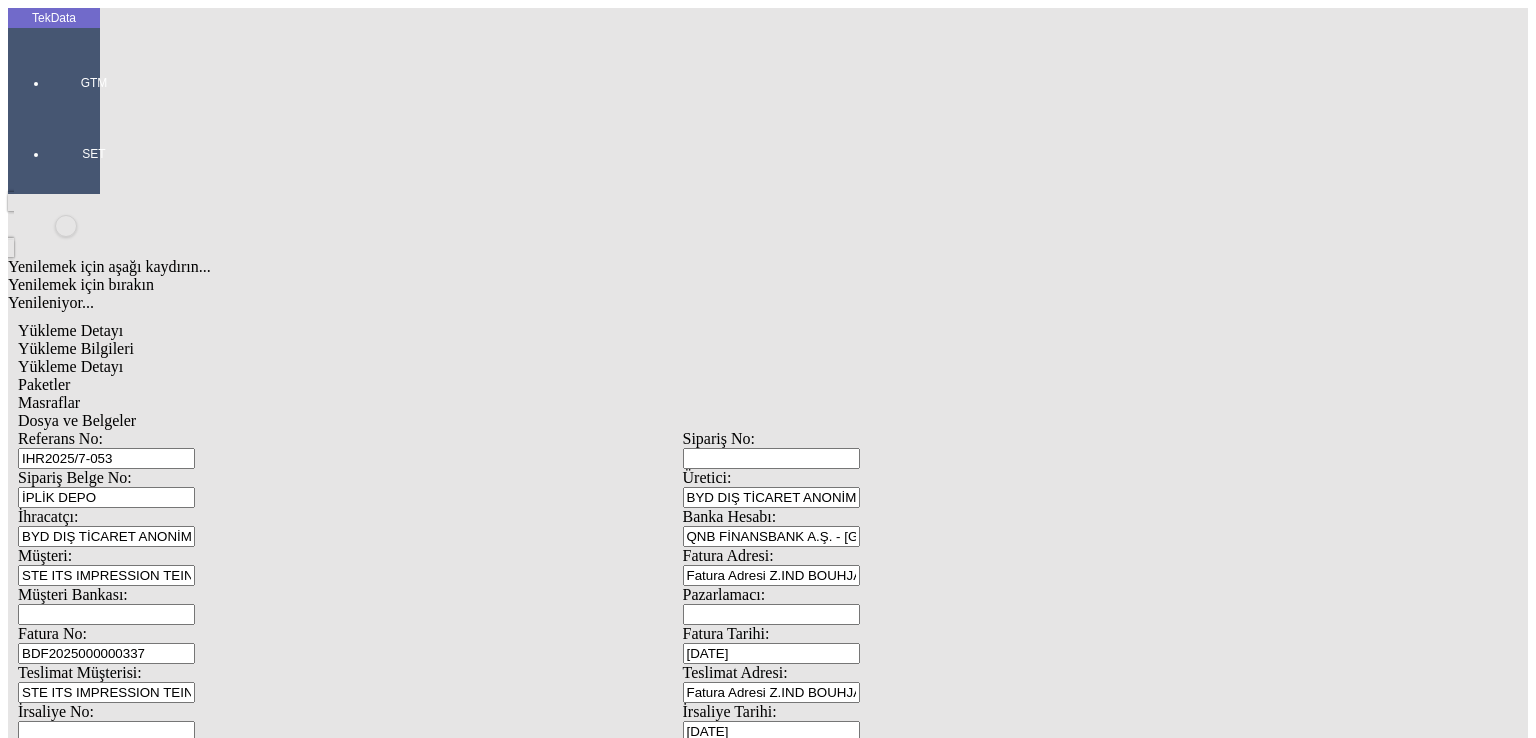 click on "Sil" 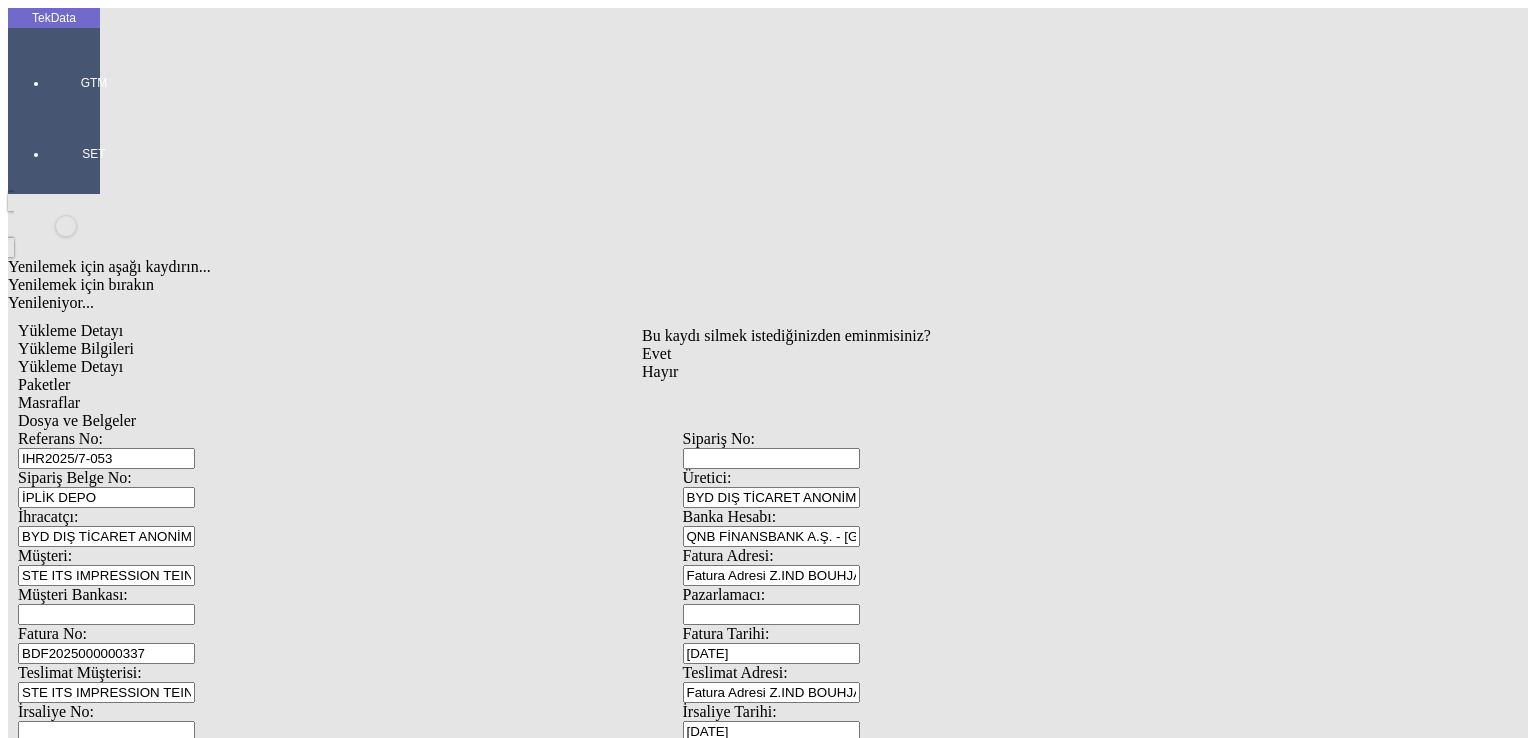 click on "Evet" at bounding box center [786, 354] 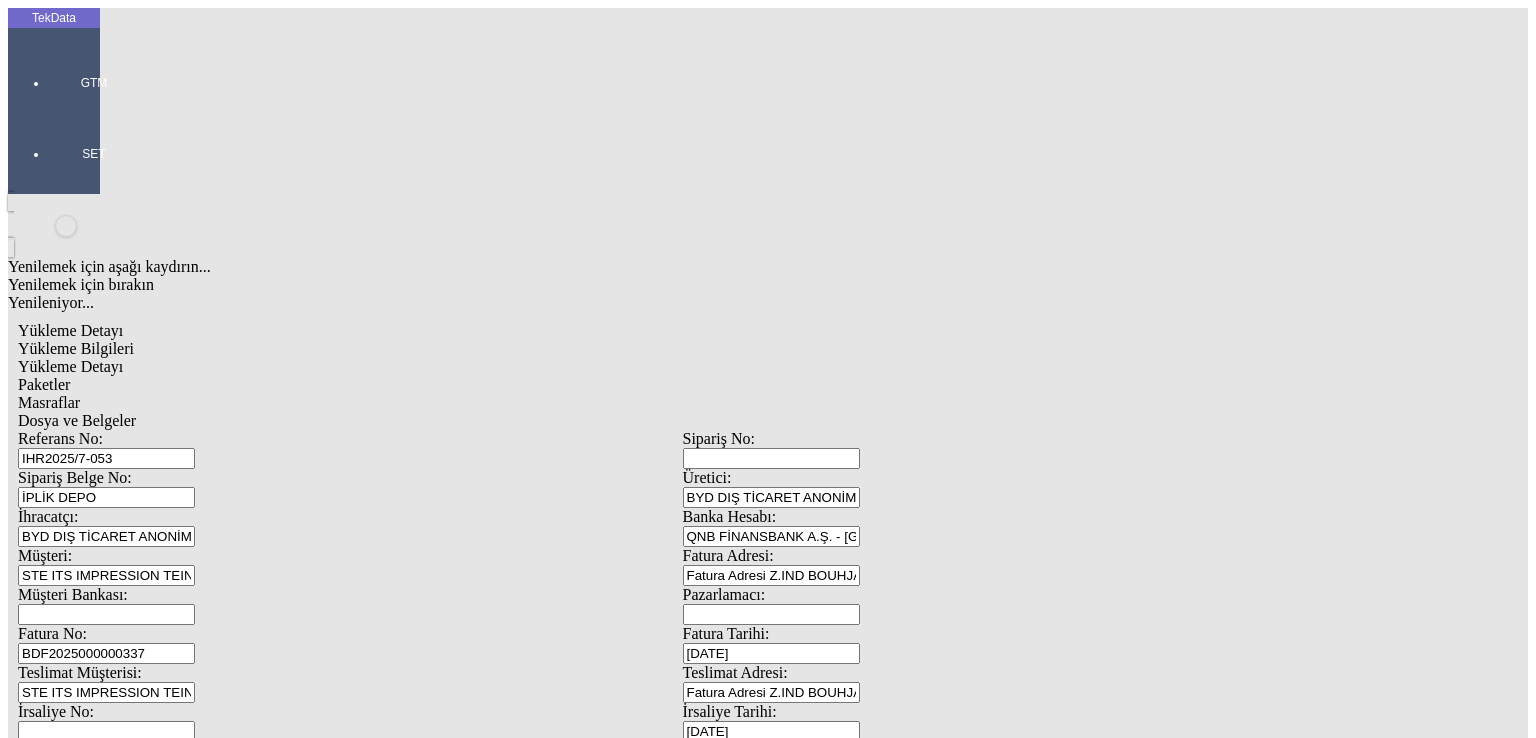 click on "Sil" 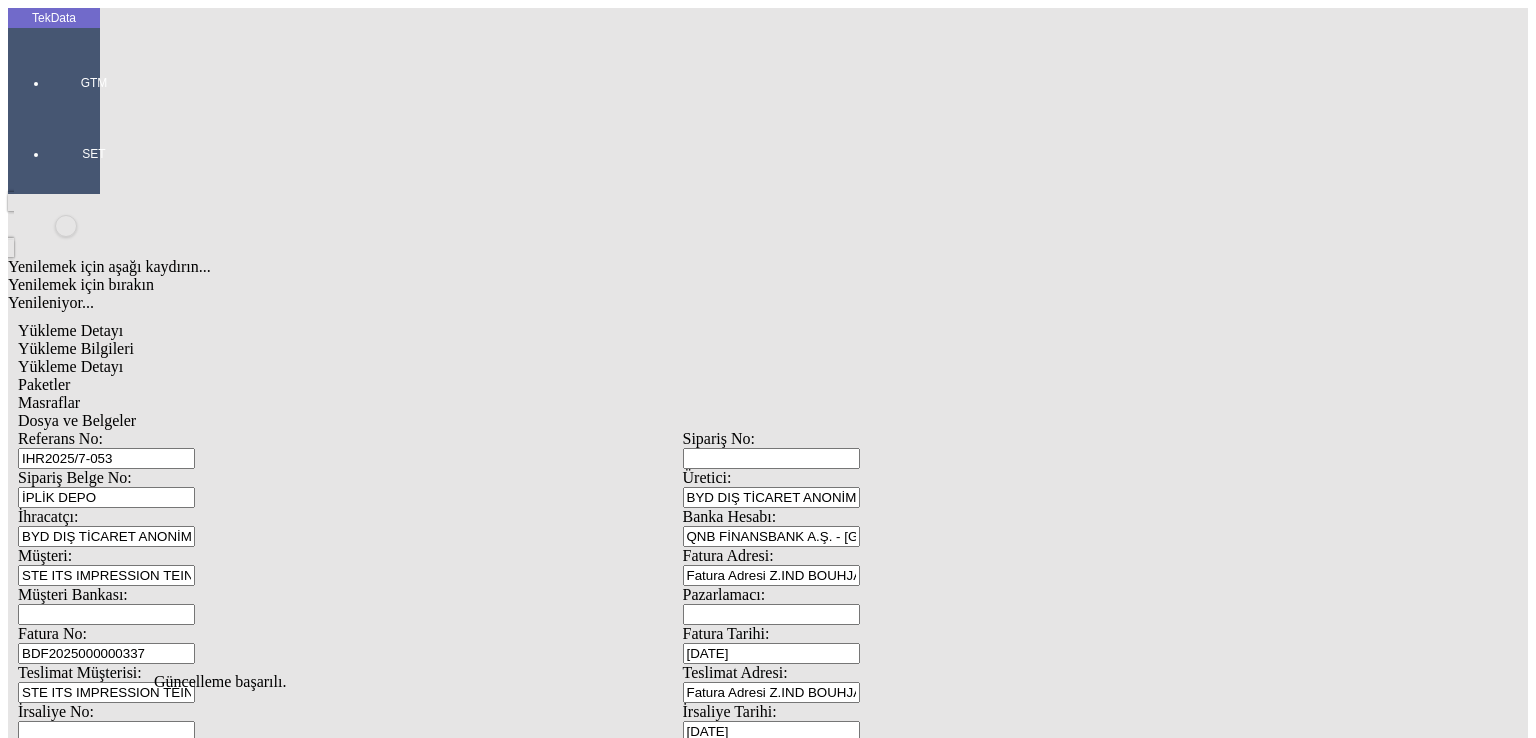 scroll, scrollTop: 0, scrollLeft: 0, axis: both 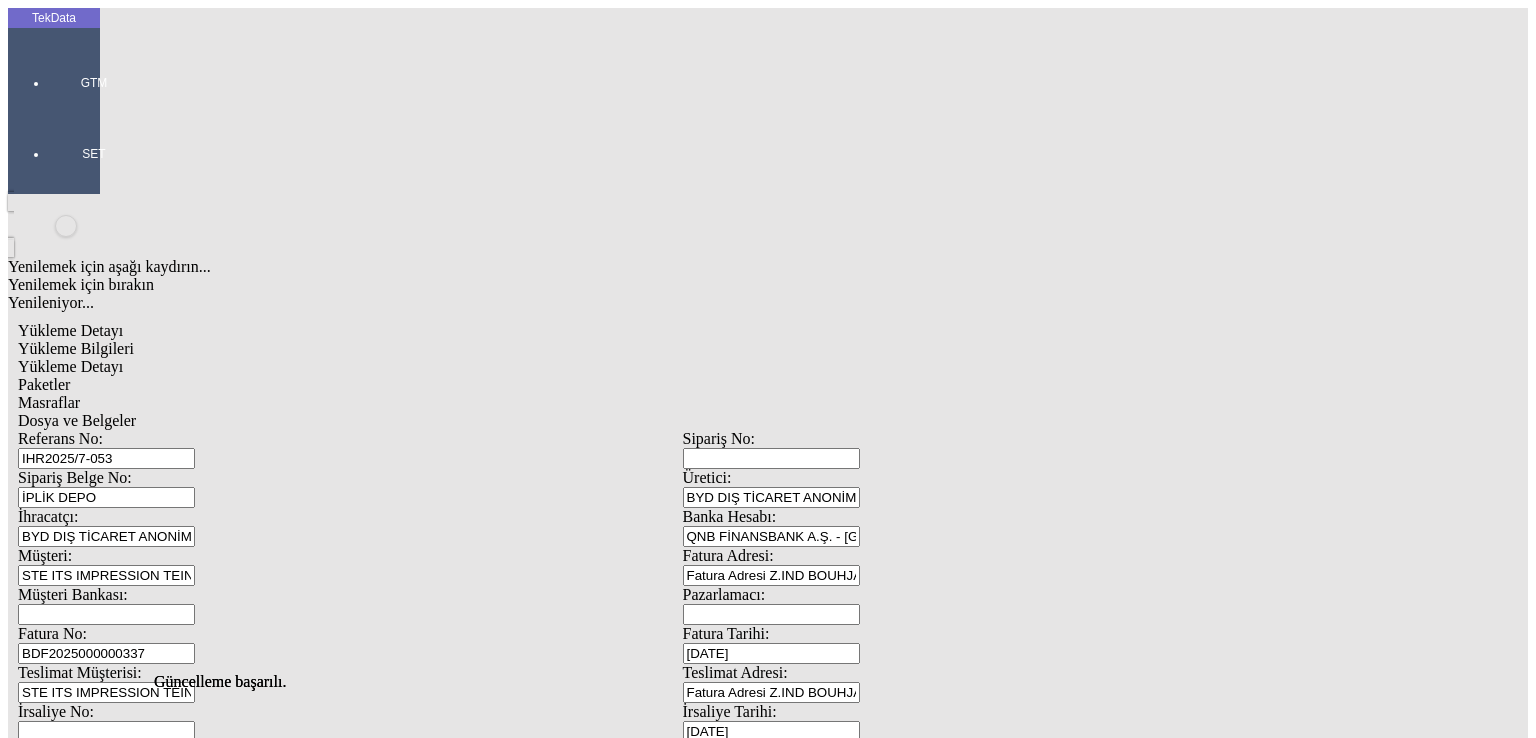 click on "Paketler" 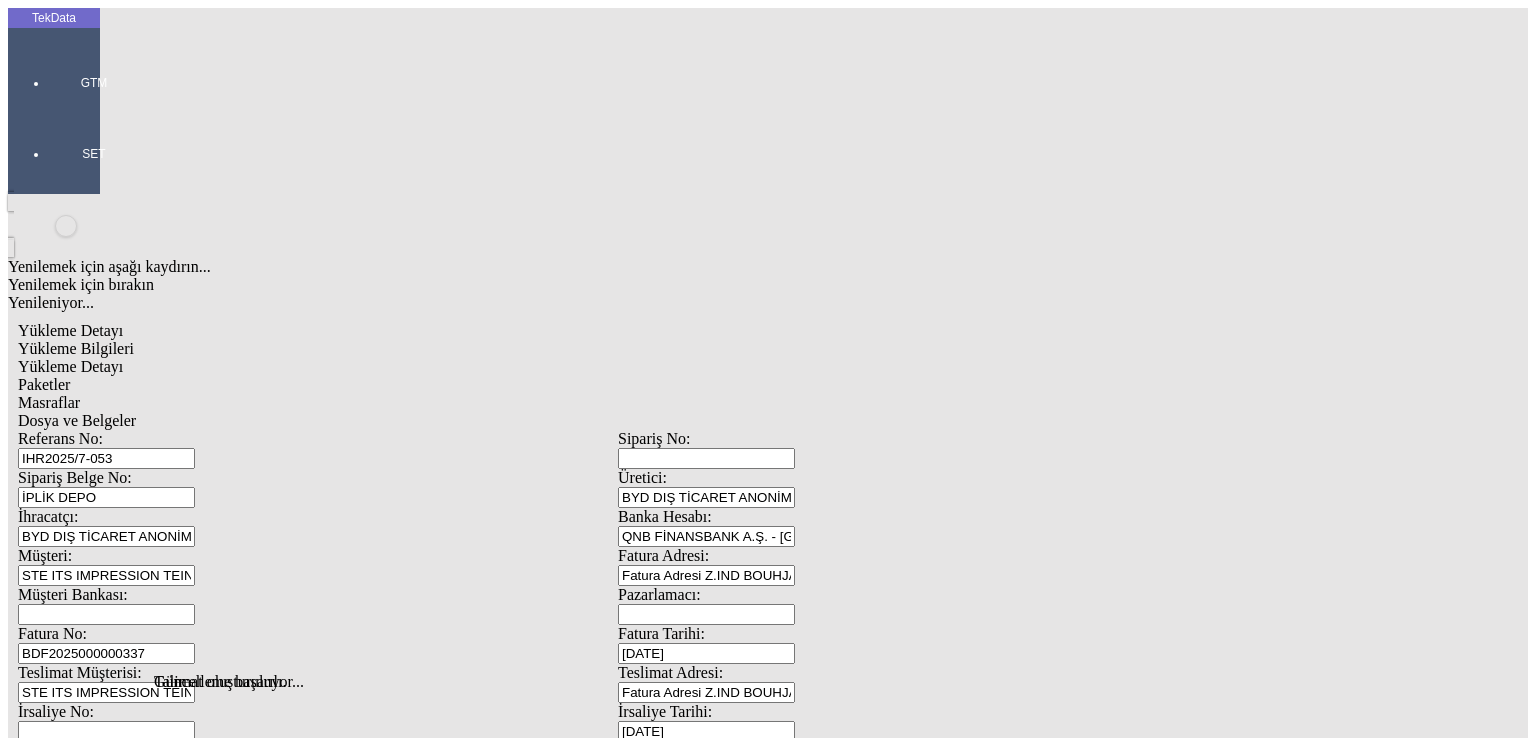 click on "Dosya ve Belgeler" 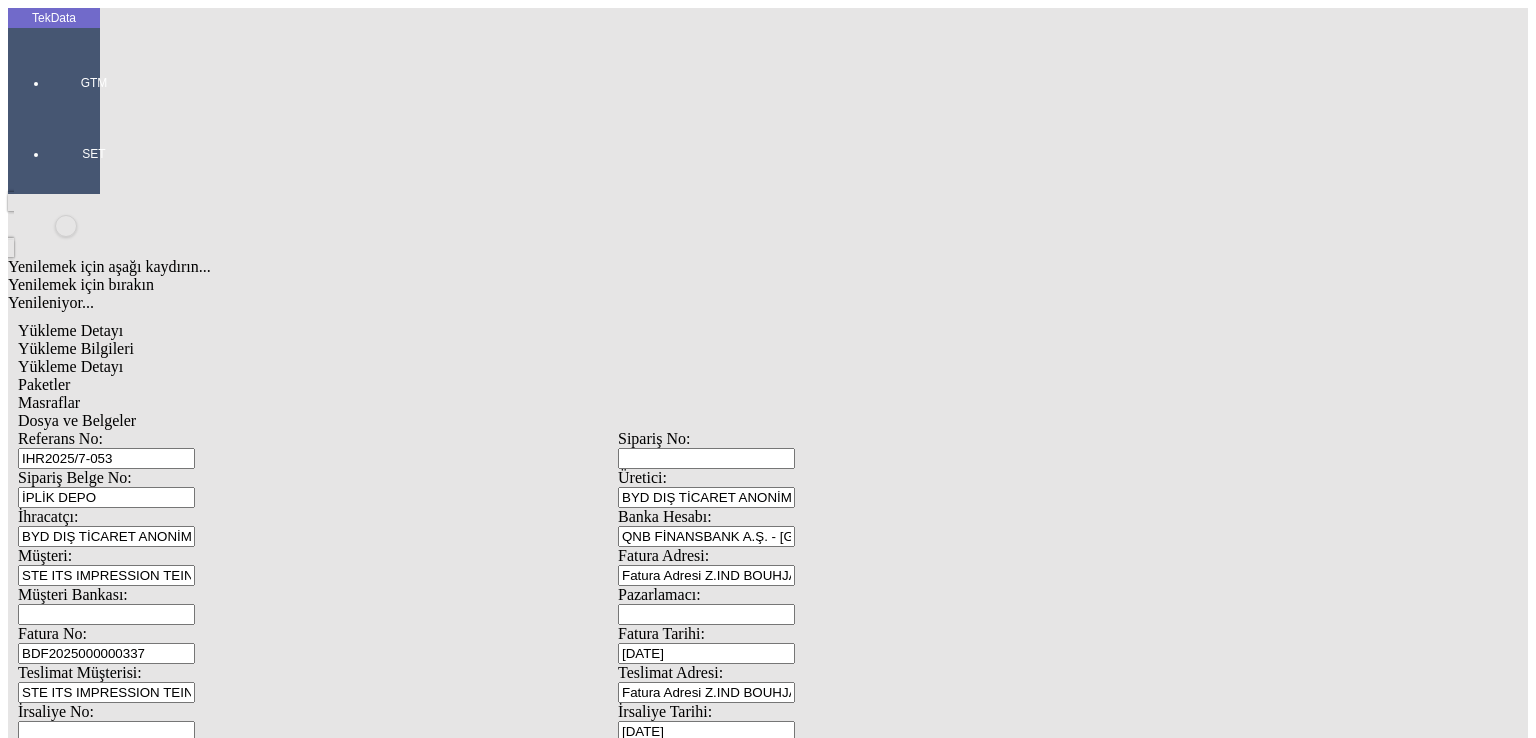 click on "İndir" 